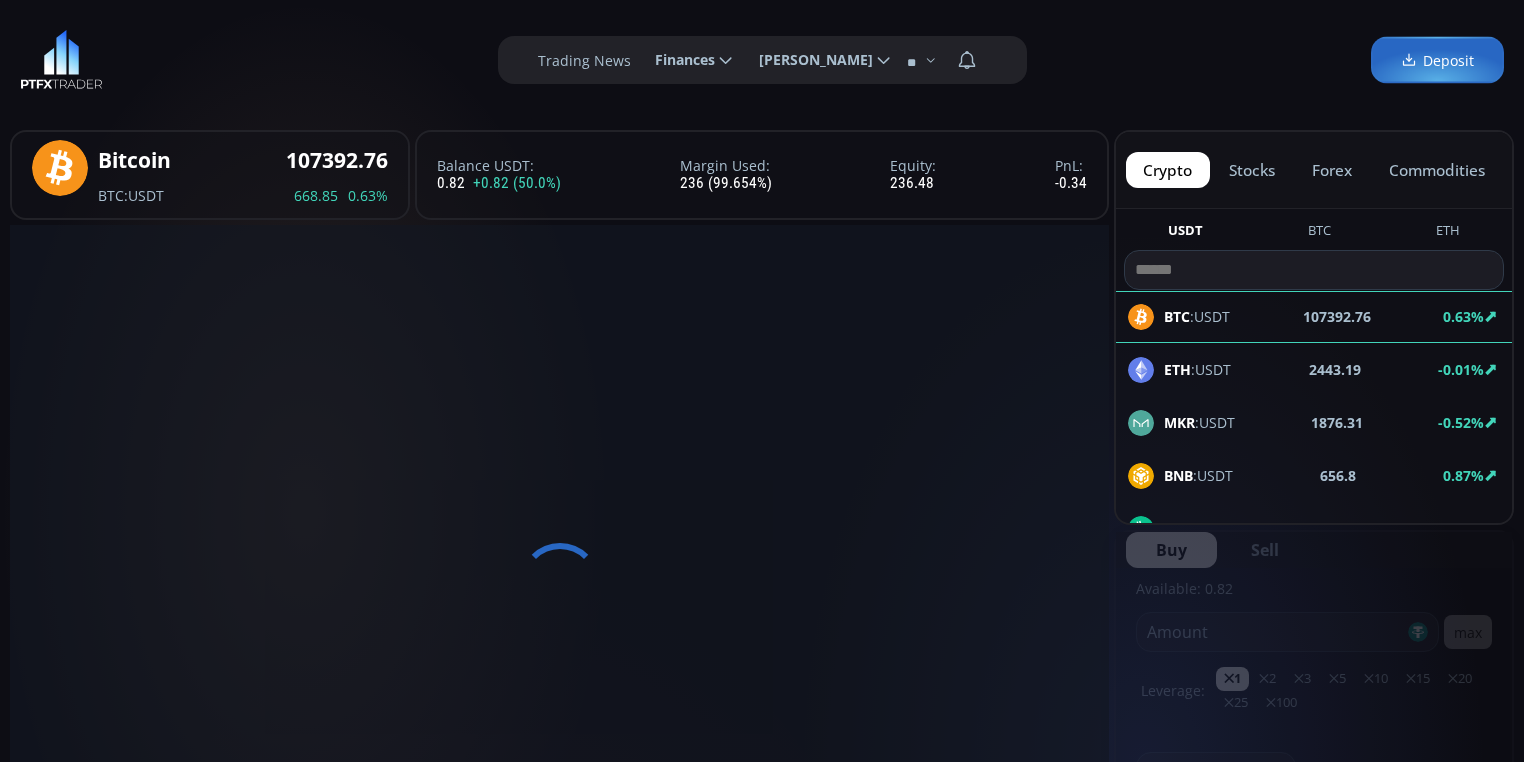 scroll, scrollTop: 0, scrollLeft: 0, axis: both 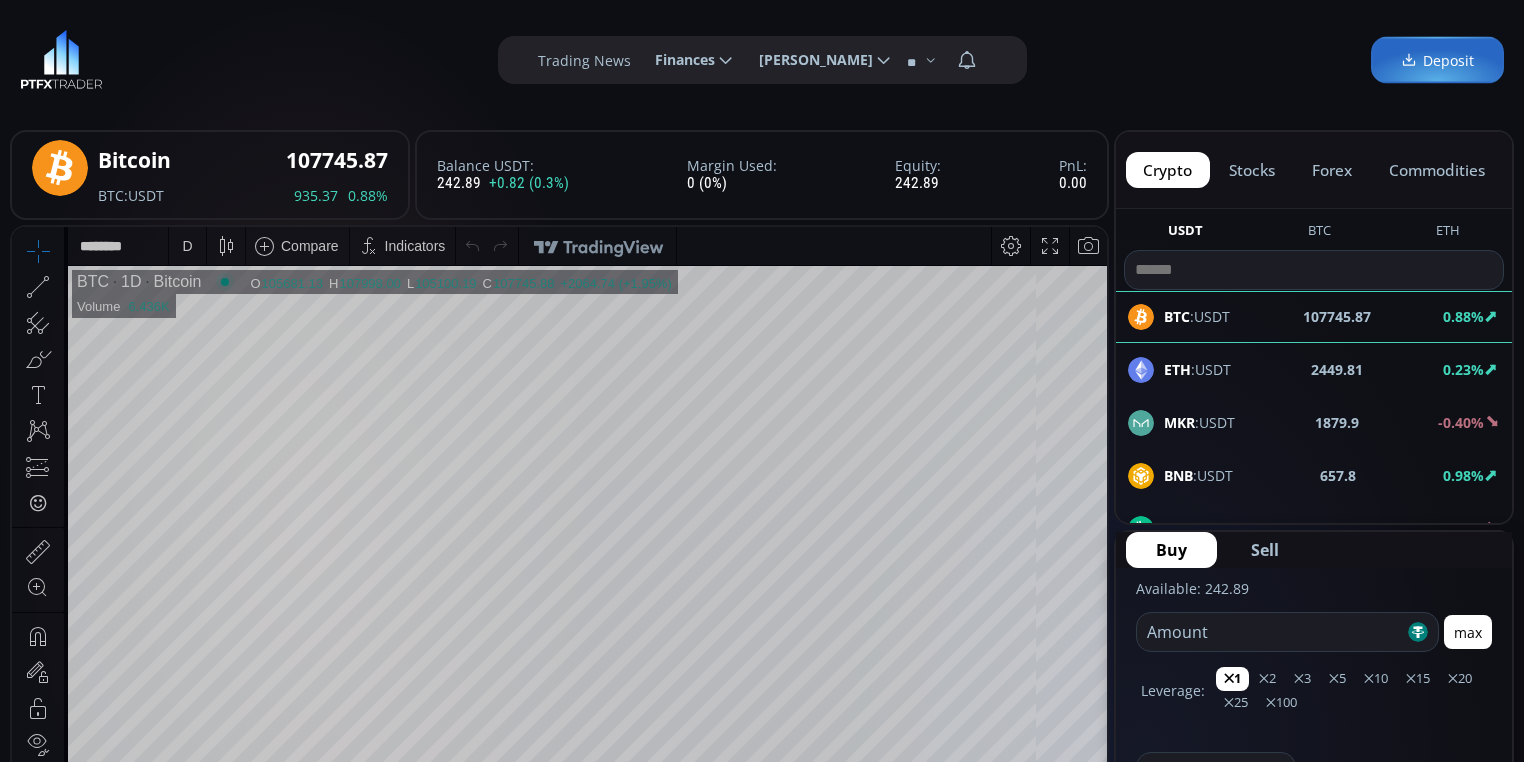 click on "stocks" 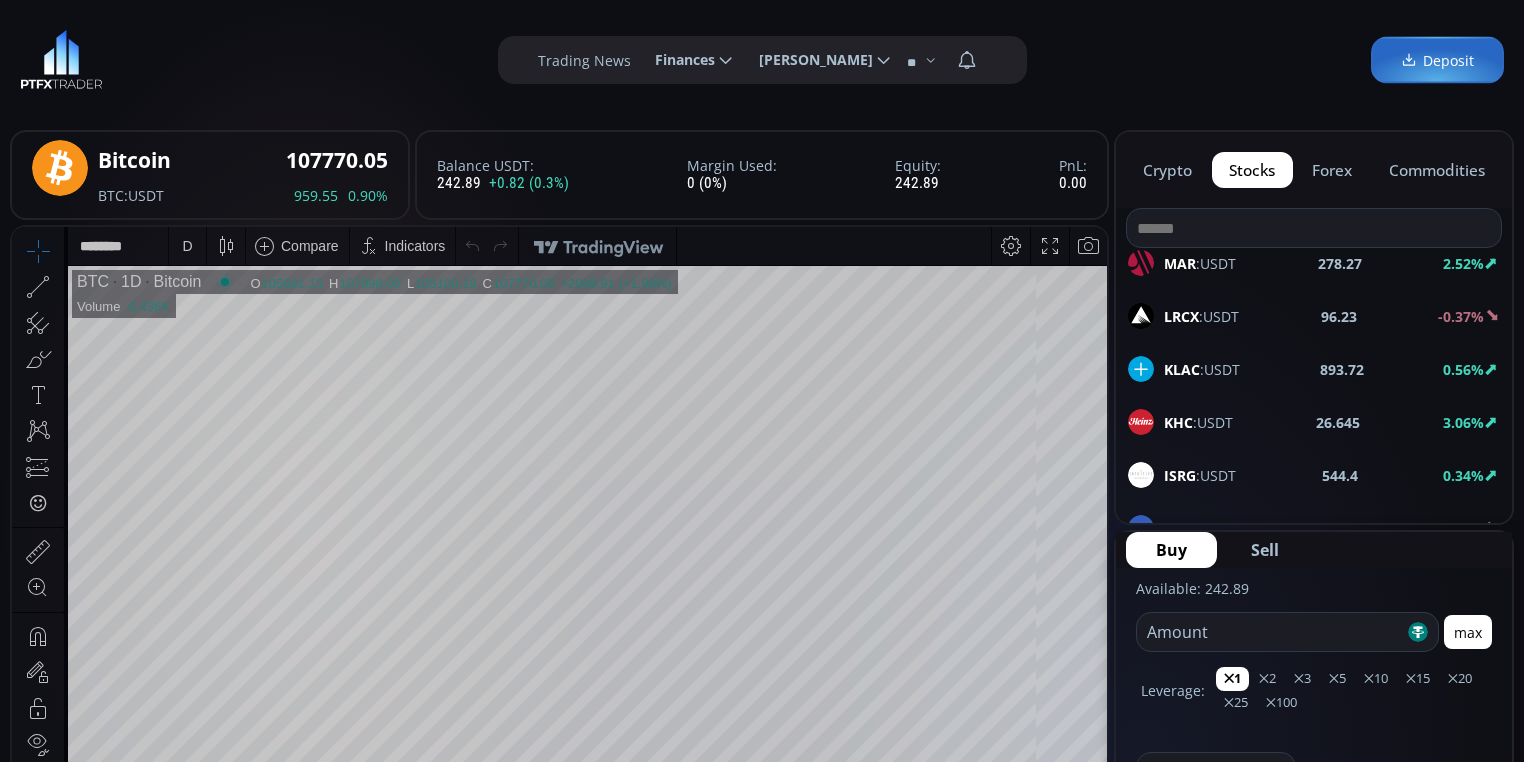 scroll, scrollTop: 2080, scrollLeft: 0, axis: vertical 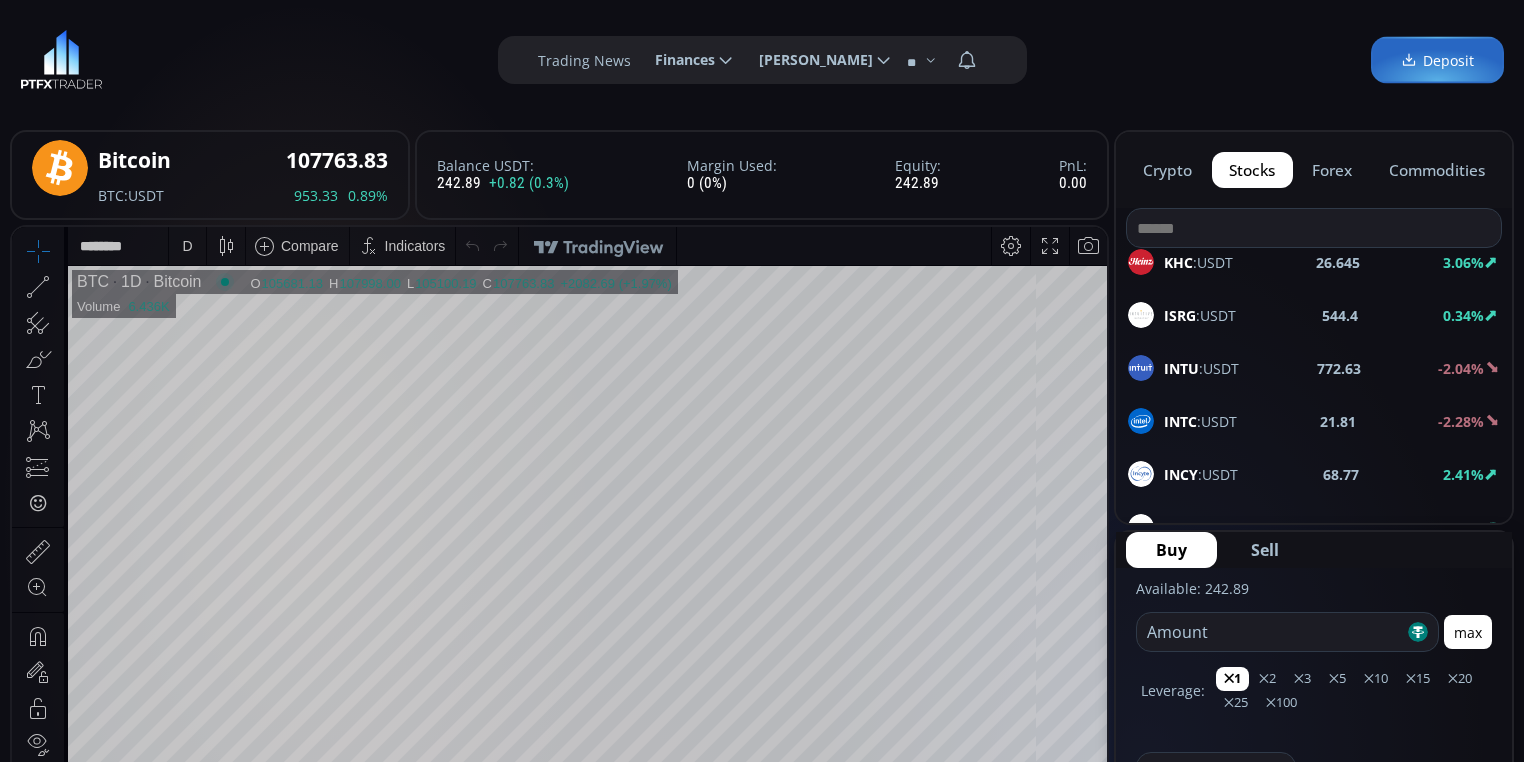 click on "crypto" 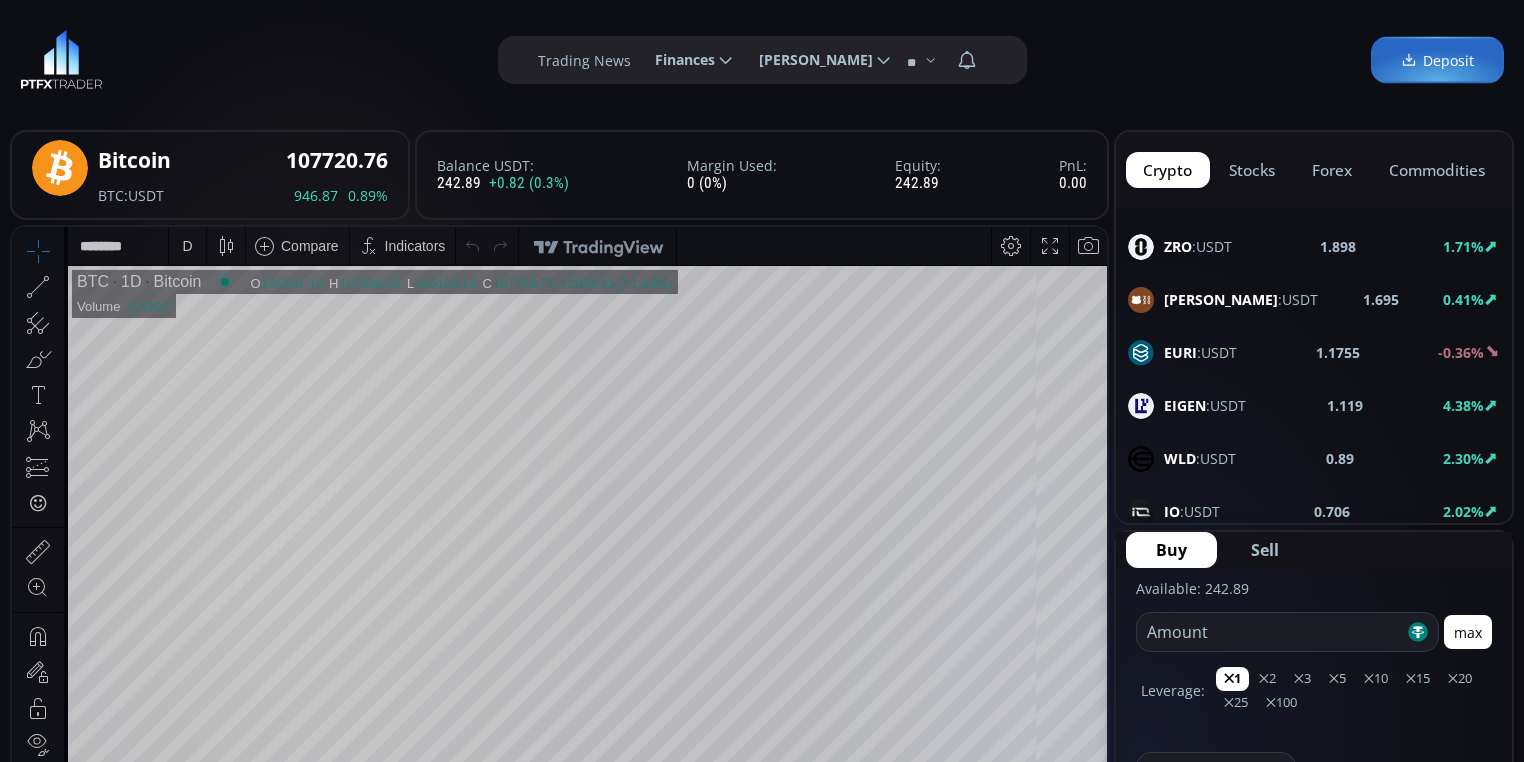 scroll, scrollTop: 703, scrollLeft: 0, axis: vertical 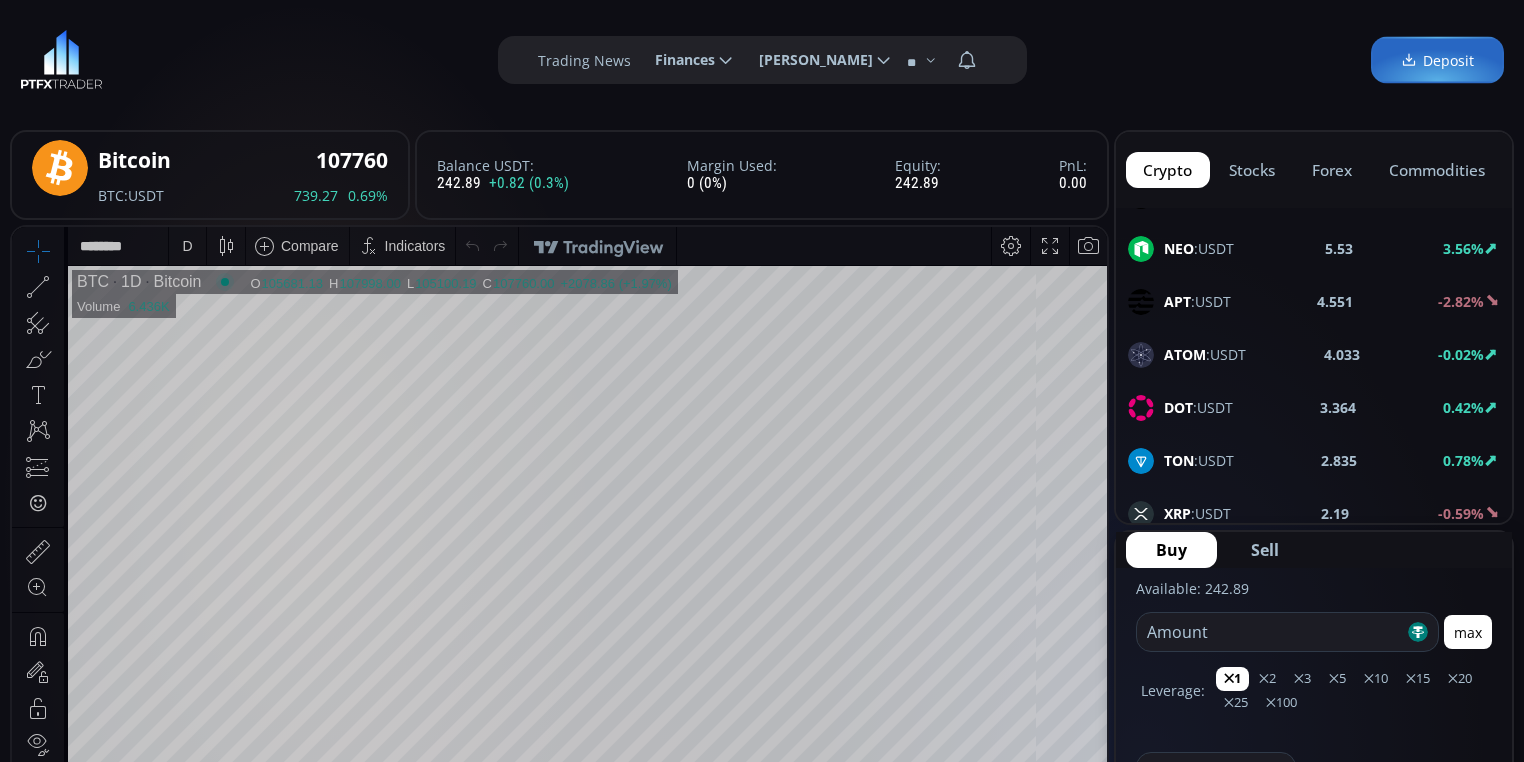 click on "DOT" at bounding box center [1178, 407] 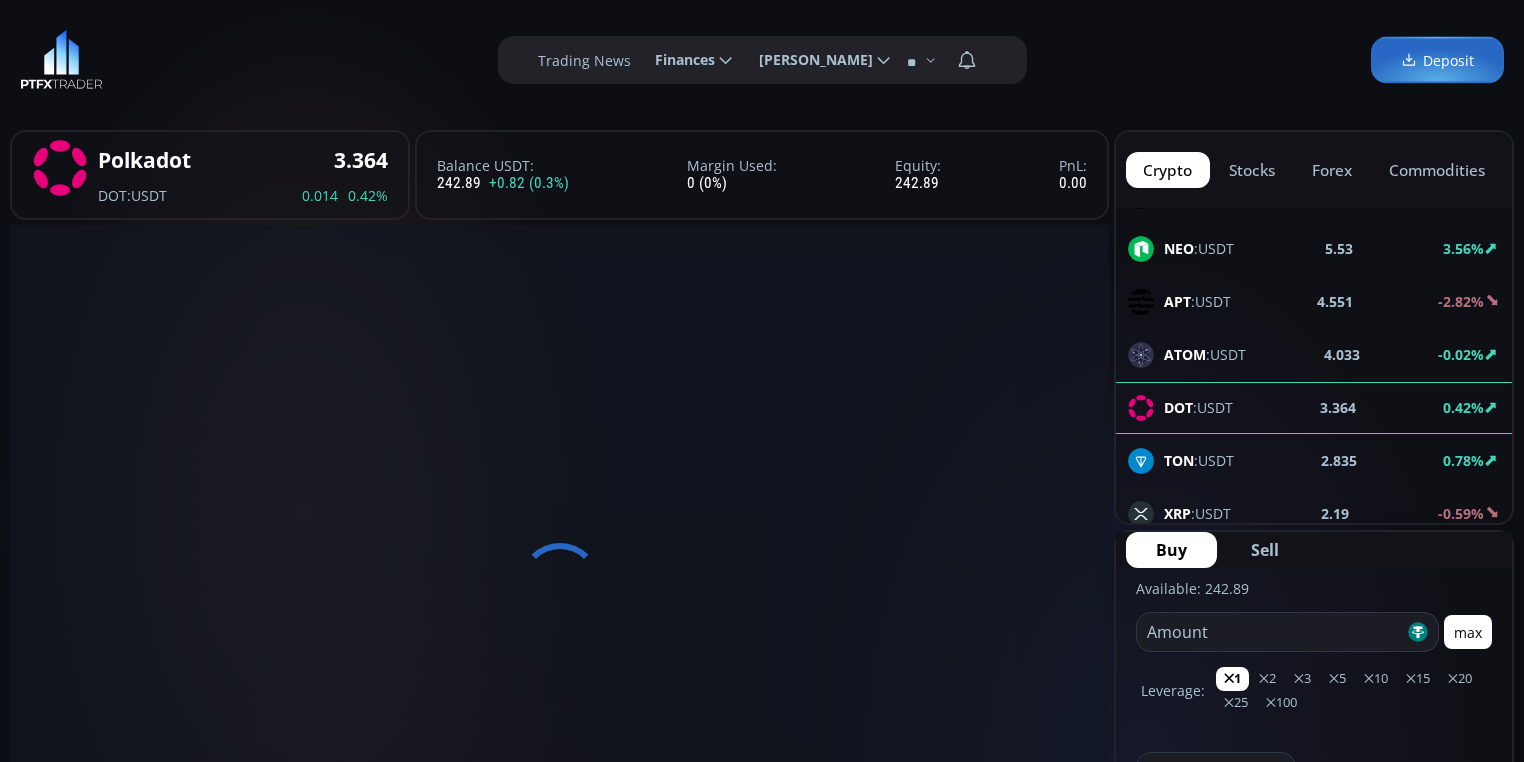 click on "TON" at bounding box center [1179, 460] 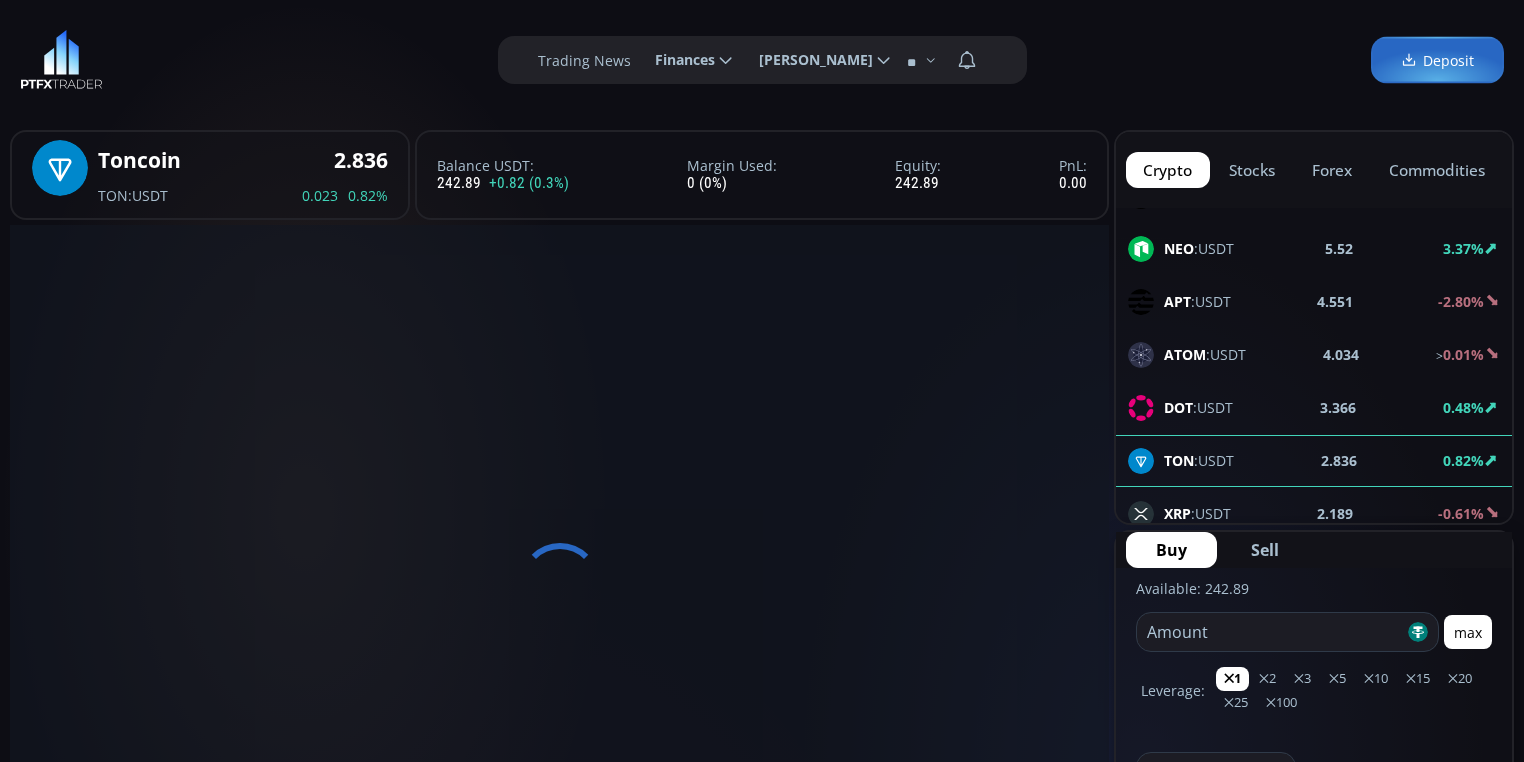 scroll, scrollTop: 0, scrollLeft: 0, axis: both 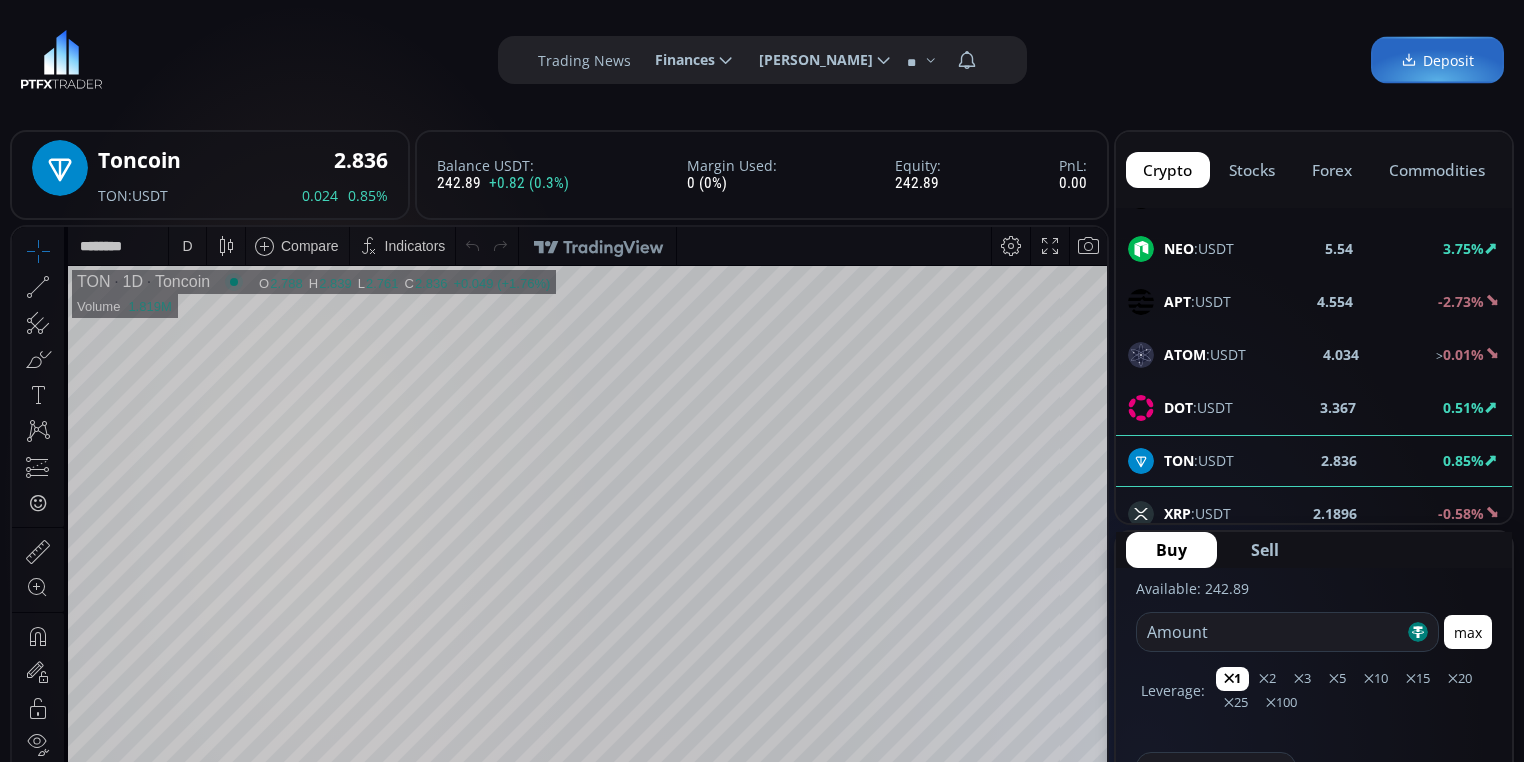 click at bounding box center [1270, 632] 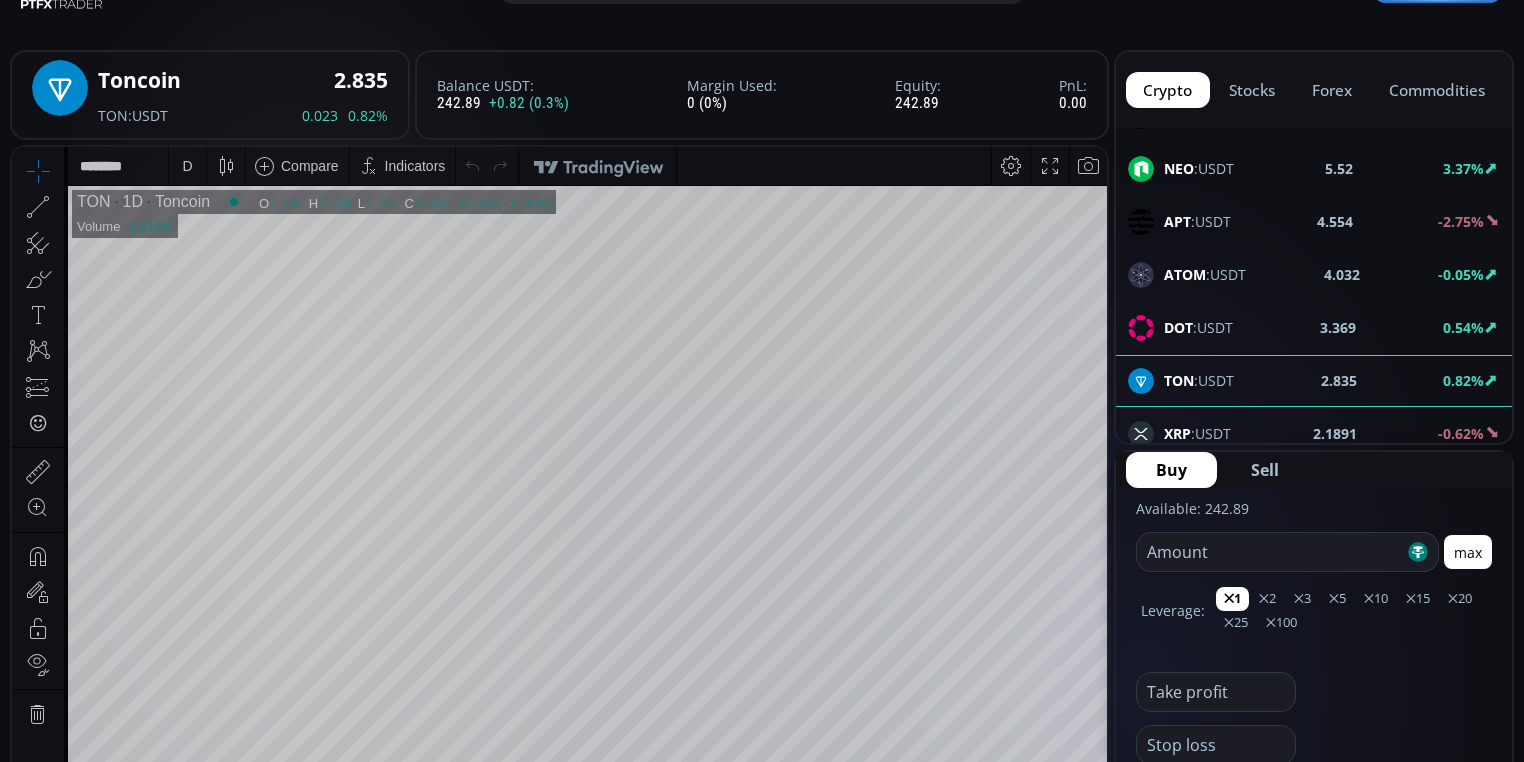 scroll, scrollTop: 240, scrollLeft: 0, axis: vertical 